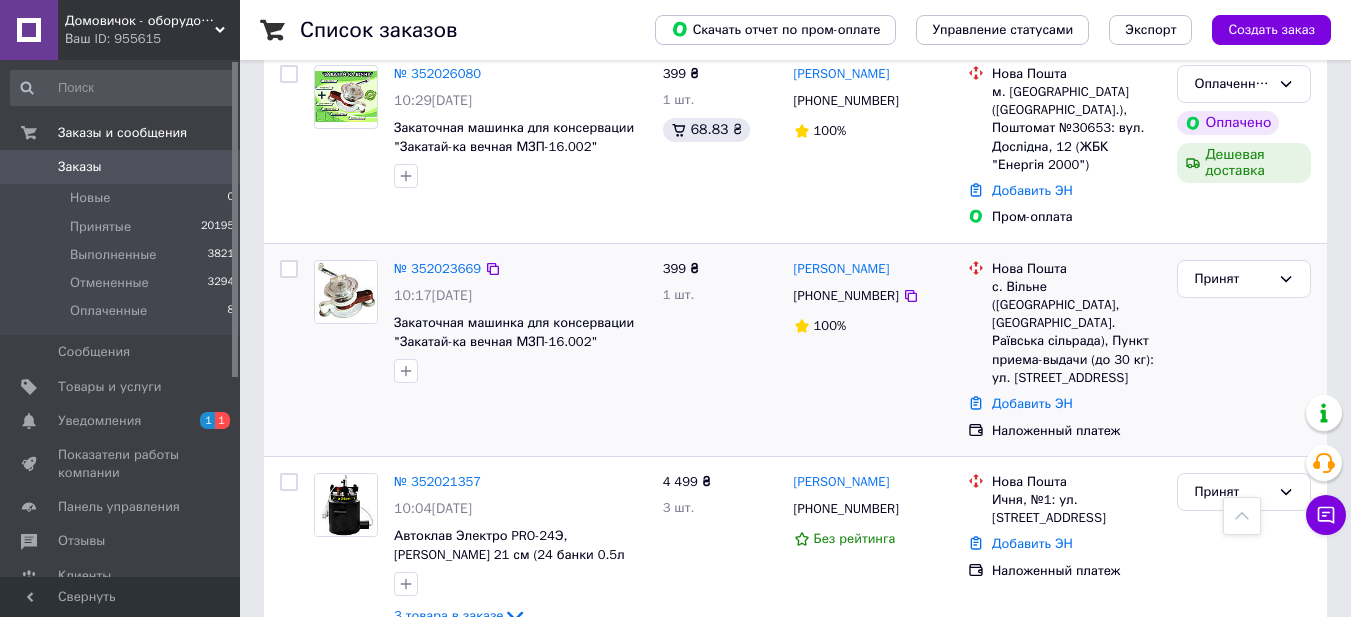 scroll, scrollTop: 700, scrollLeft: 0, axis: vertical 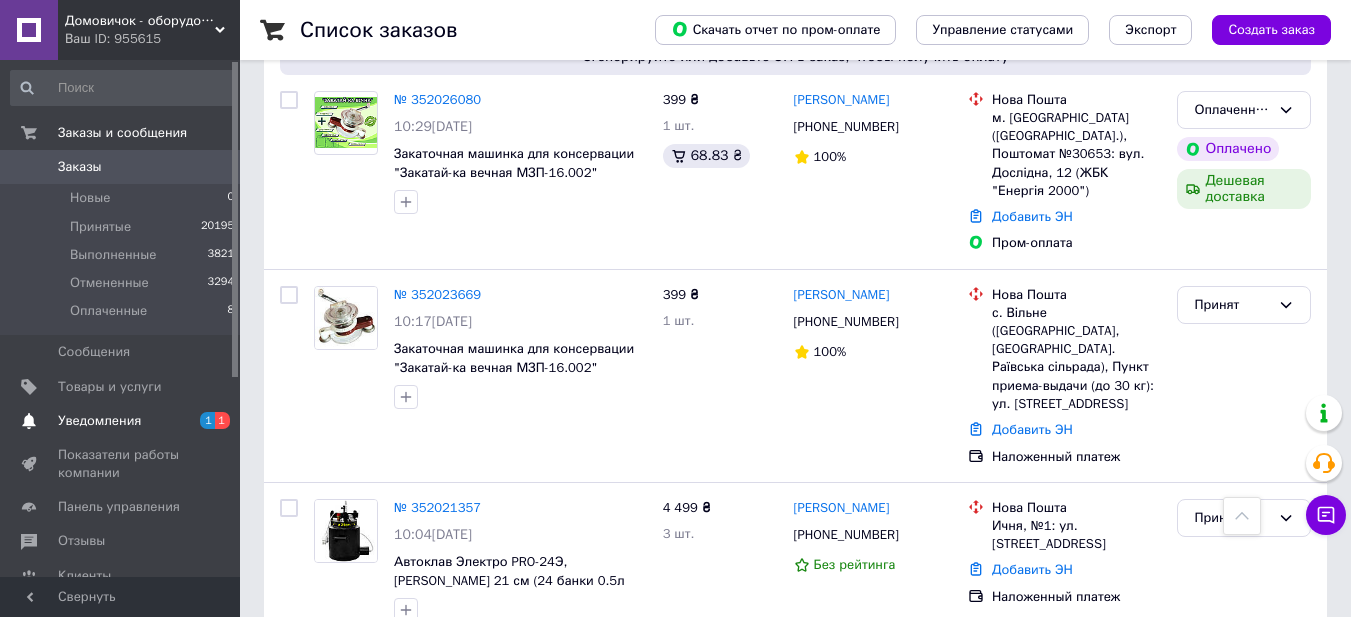 click on "Уведомления" at bounding box center [121, 421] 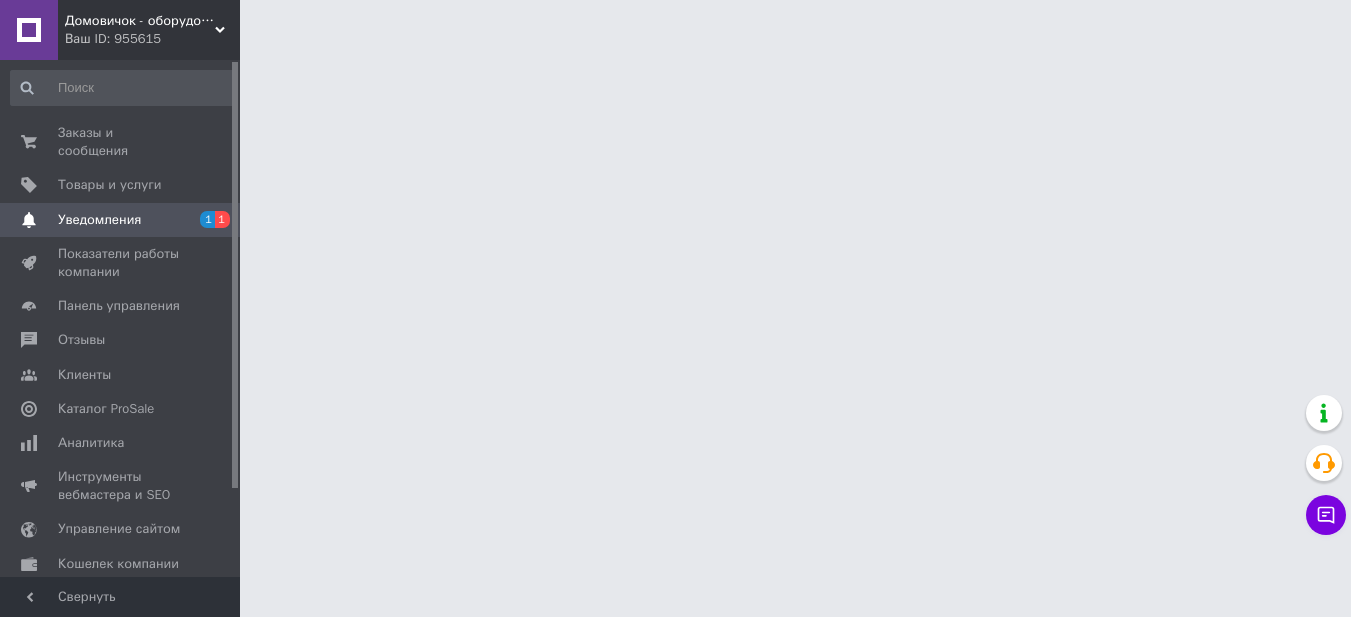 scroll, scrollTop: 0, scrollLeft: 0, axis: both 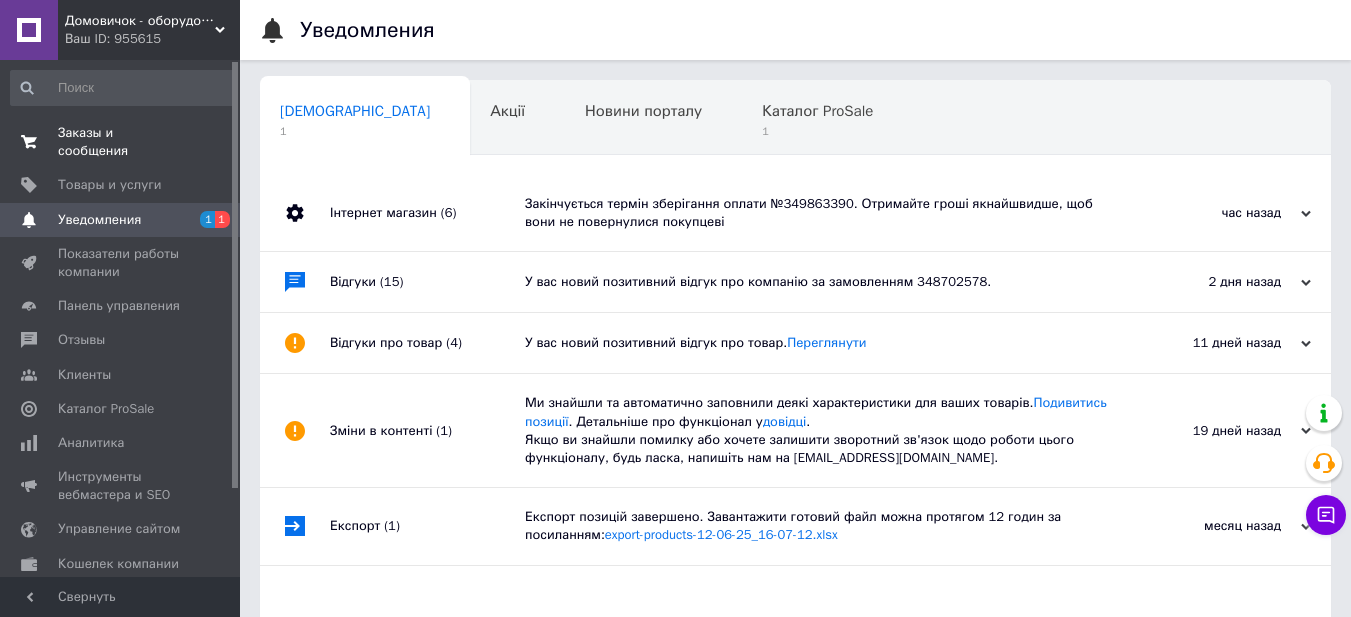 click on "Заказы и сообщения" at bounding box center [121, 142] 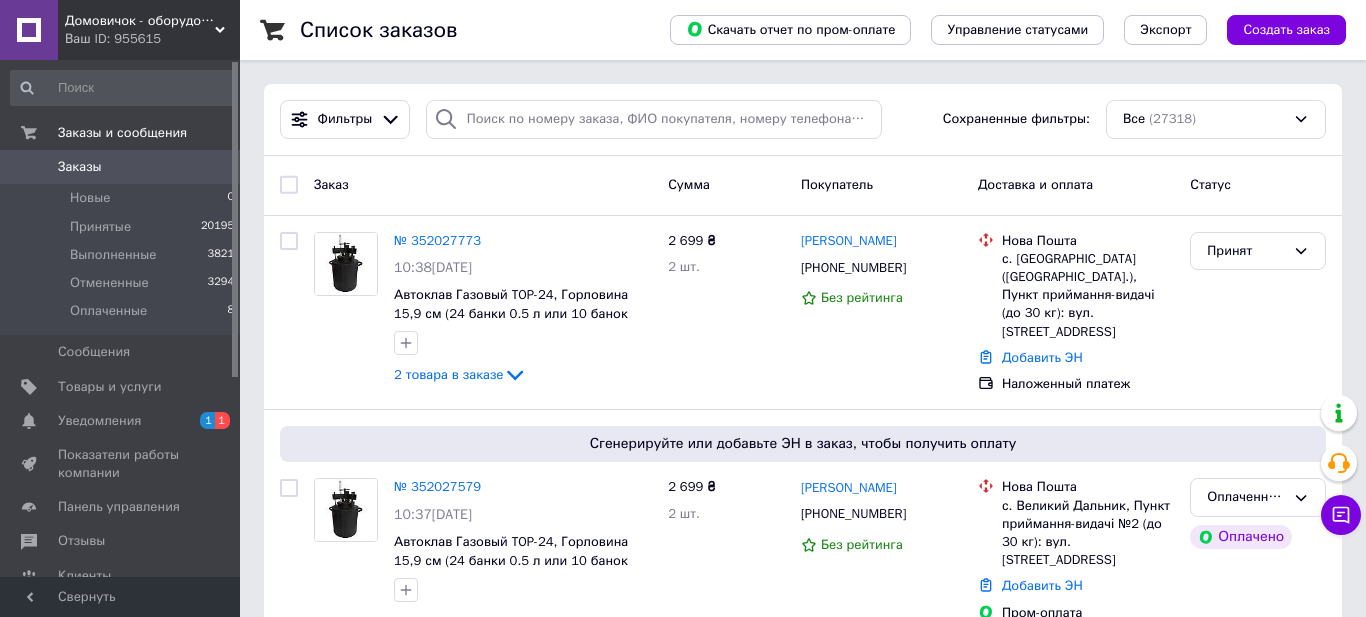 click on "Заказы" at bounding box center [121, 167] 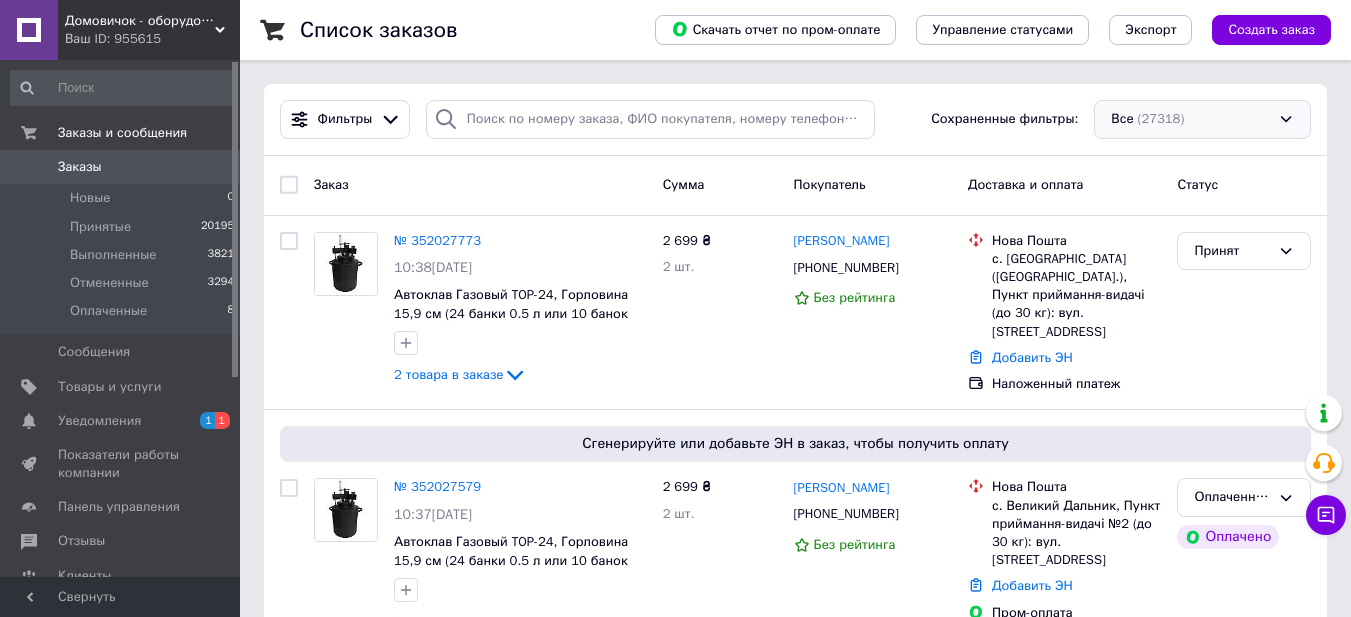click on "Все (27318)" at bounding box center [1202, 119] 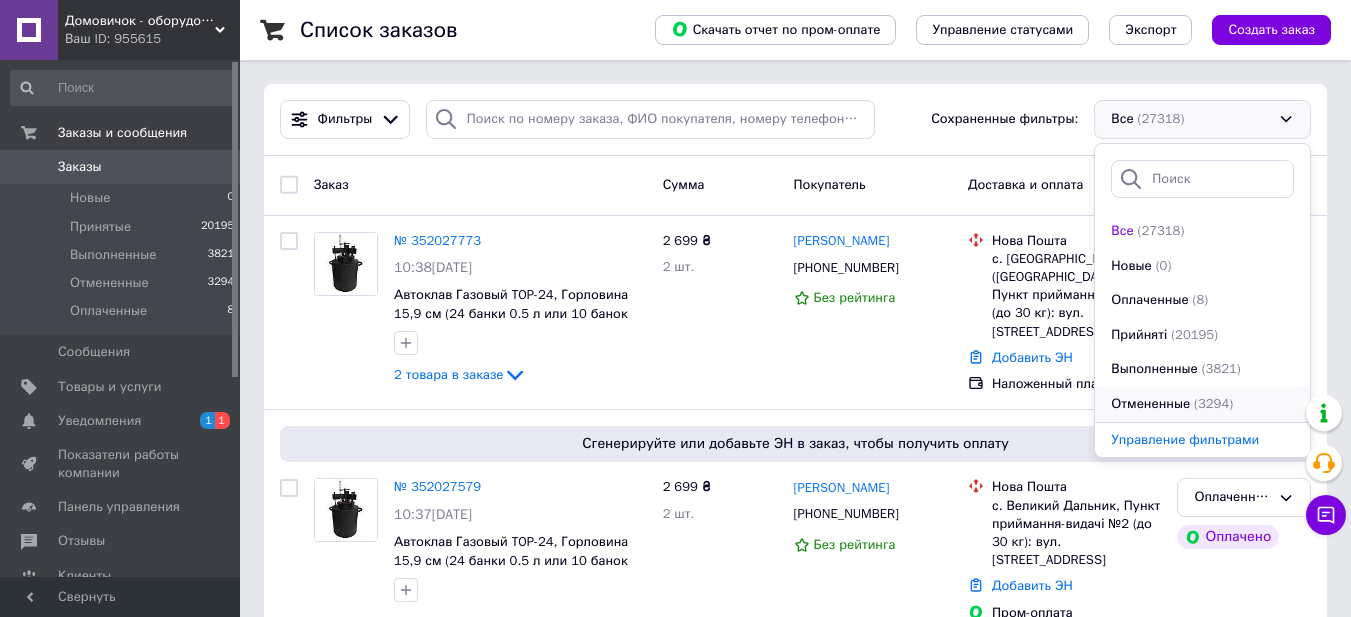 scroll, scrollTop: 34, scrollLeft: 0, axis: vertical 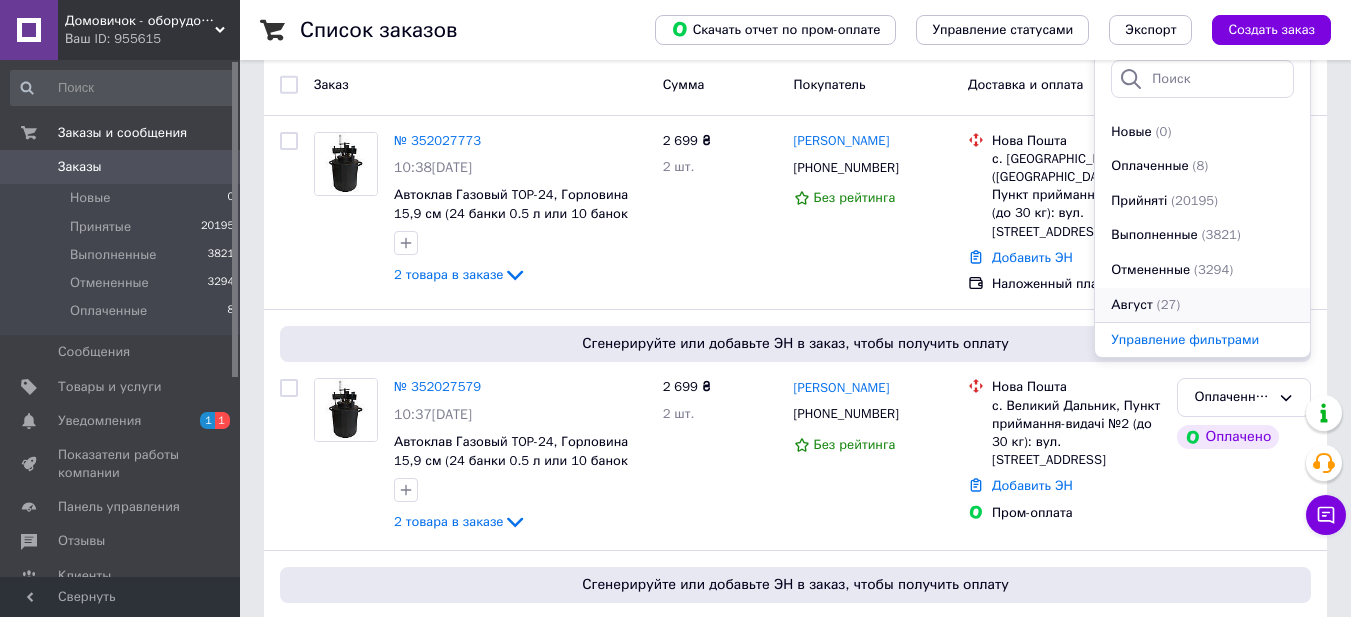 click on "(27)" at bounding box center (1168, 304) 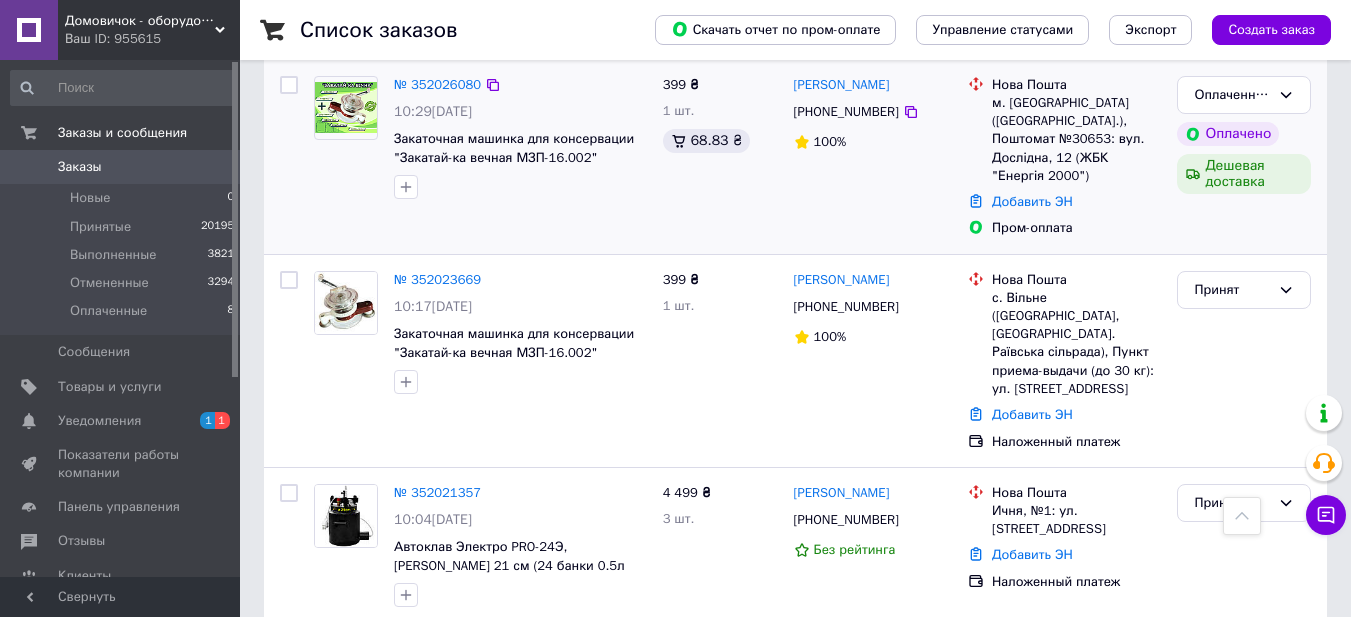 scroll, scrollTop: 800, scrollLeft: 0, axis: vertical 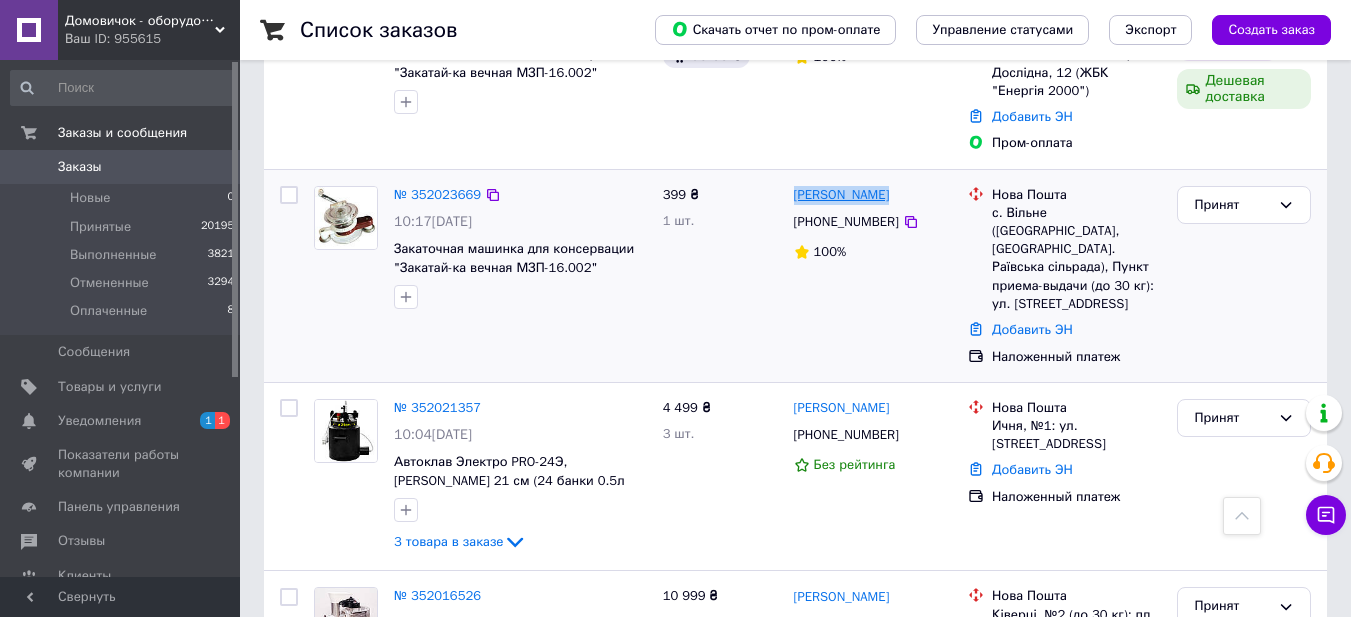 drag, startPoint x: 898, startPoint y: 171, endPoint x: 794, endPoint y: 167, distance: 104.0769 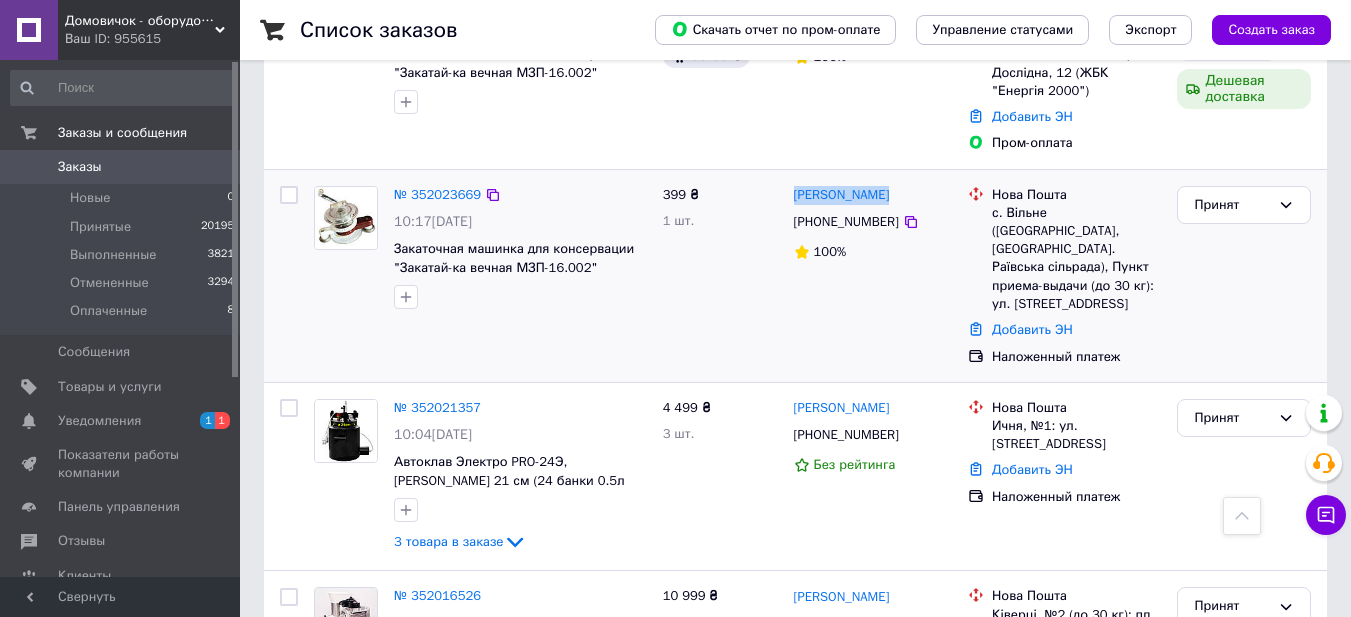 copy on "Анна Груднина" 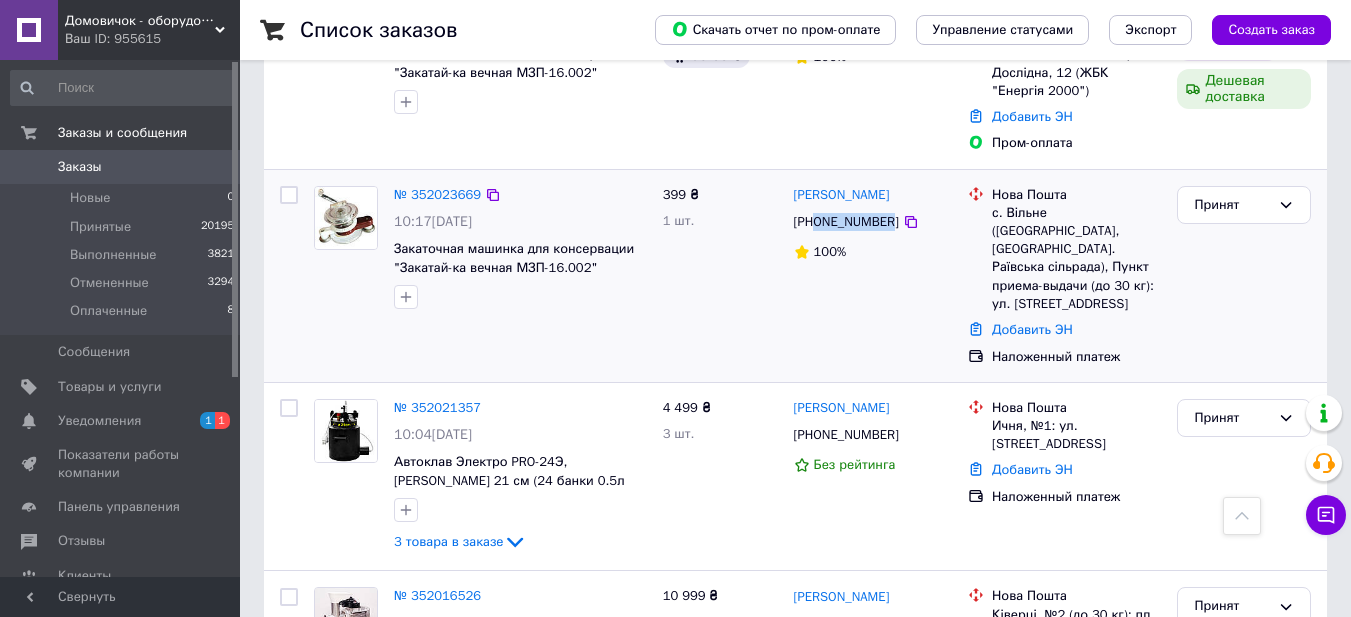 drag, startPoint x: 887, startPoint y: 191, endPoint x: 819, endPoint y: 197, distance: 68.26419 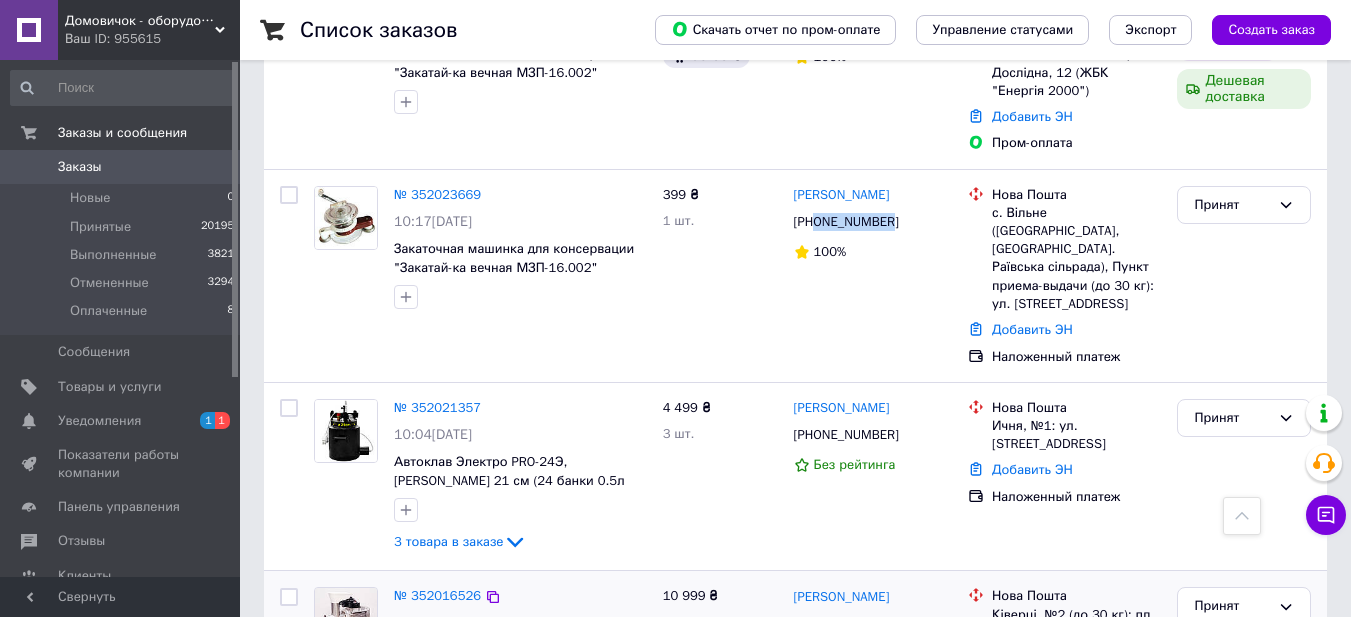 copy on "0685265013" 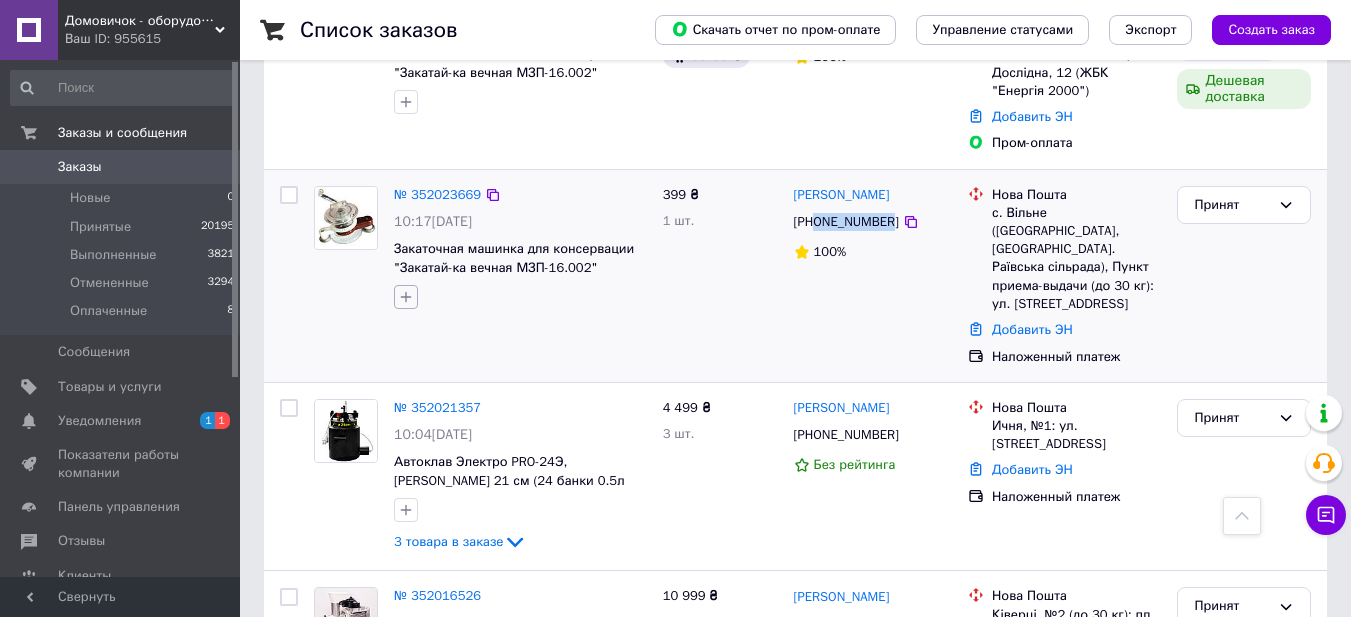 click 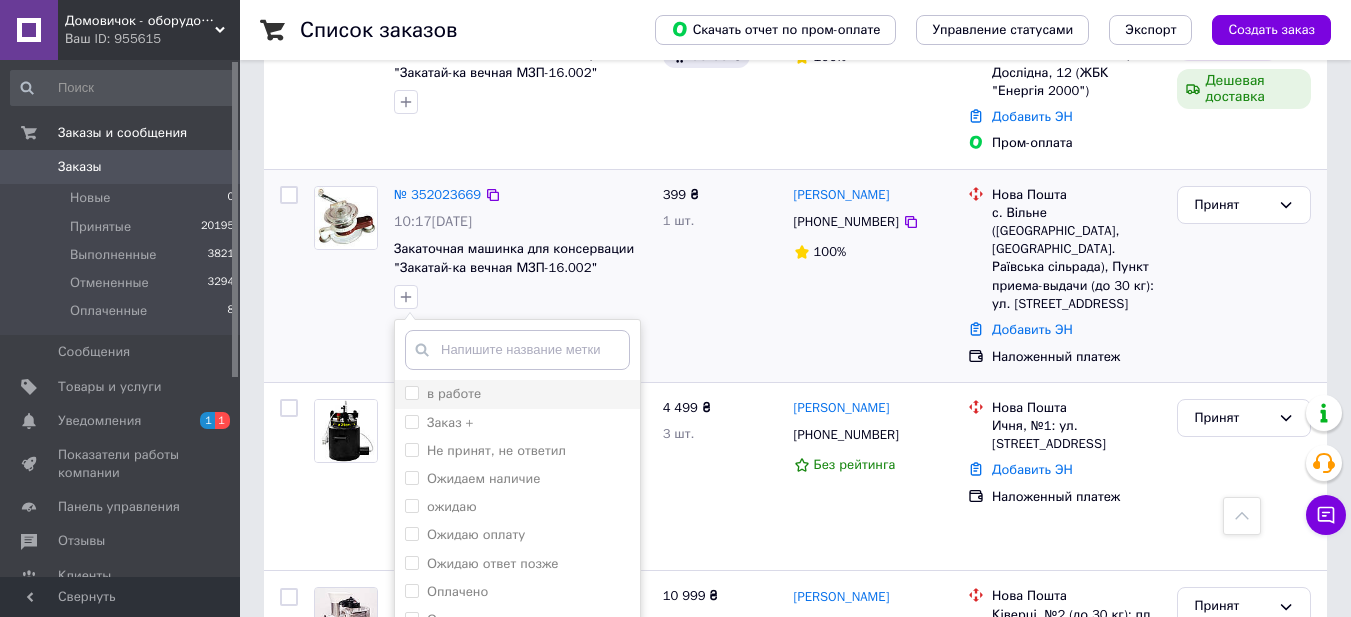 click on "в работе" at bounding box center (411, 392) 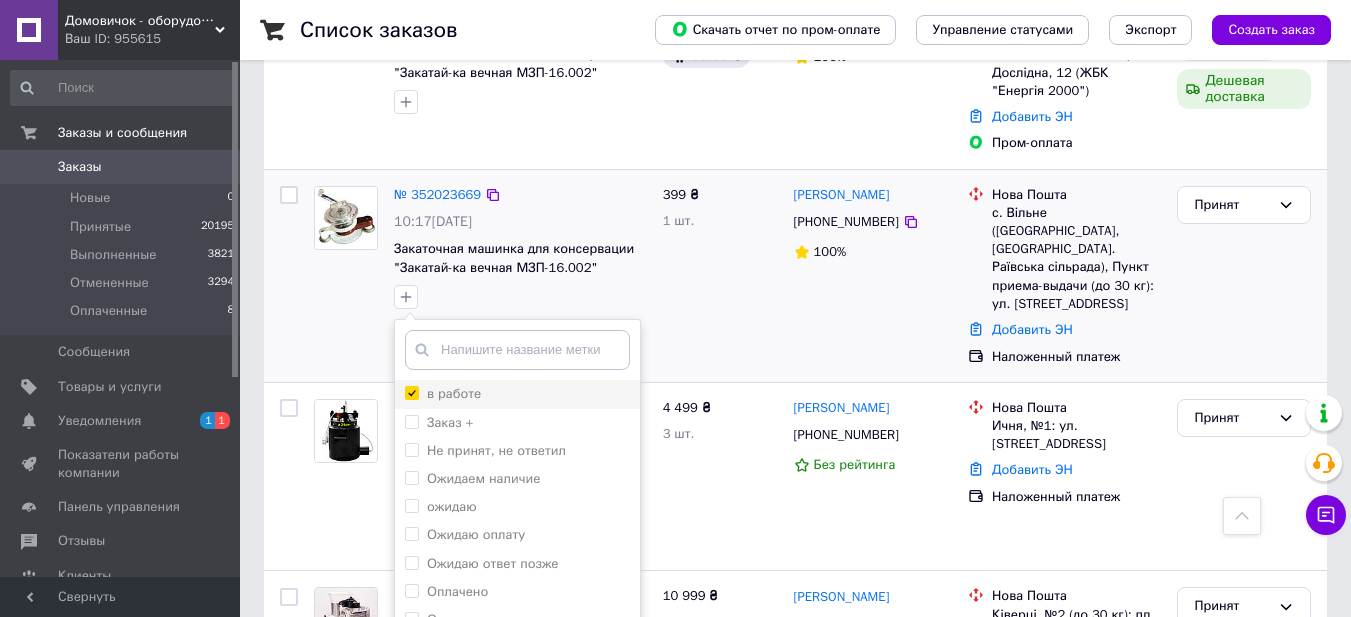checkbox on "true" 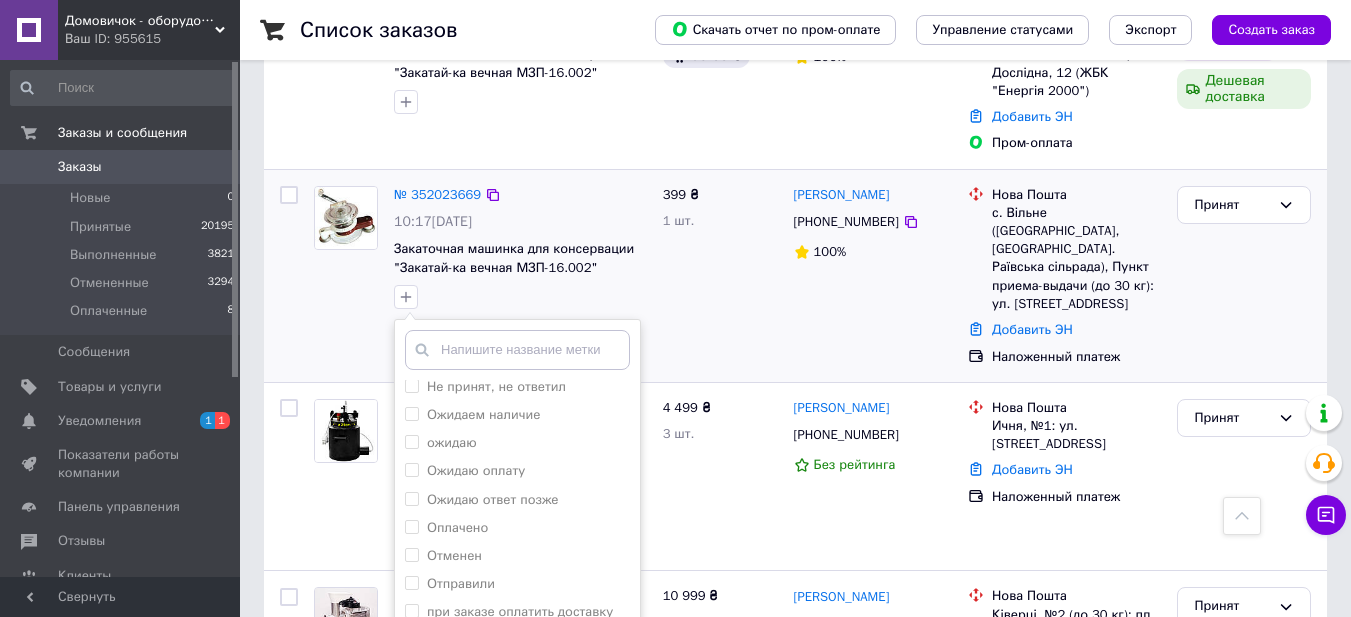 scroll, scrollTop: 66, scrollLeft: 0, axis: vertical 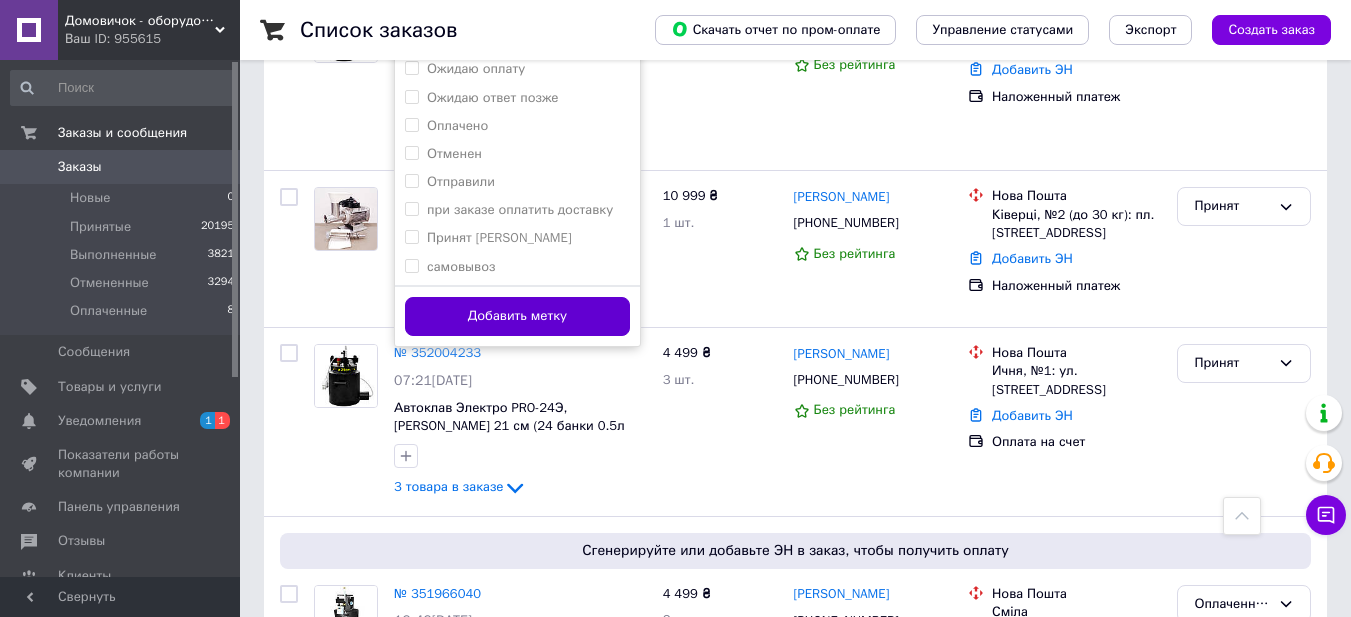 click on "Добавить метку" at bounding box center (517, 316) 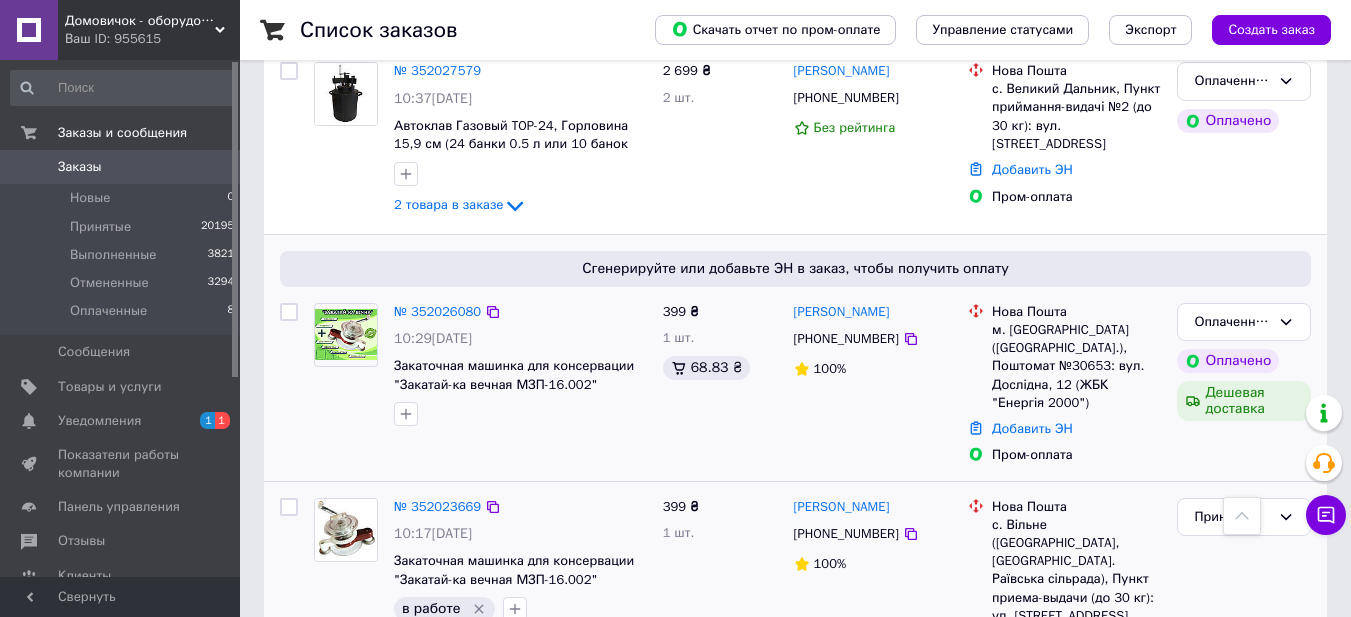 scroll, scrollTop: 500, scrollLeft: 0, axis: vertical 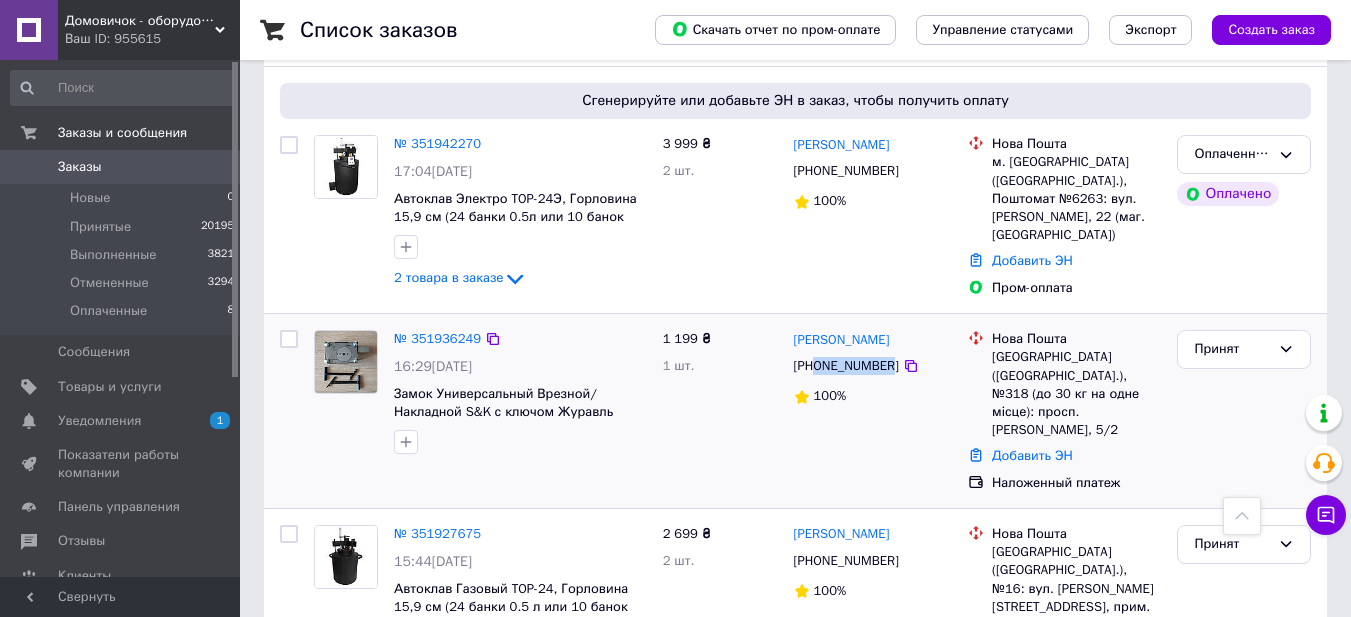 drag, startPoint x: 887, startPoint y: 335, endPoint x: 817, endPoint y: 344, distance: 70.5762 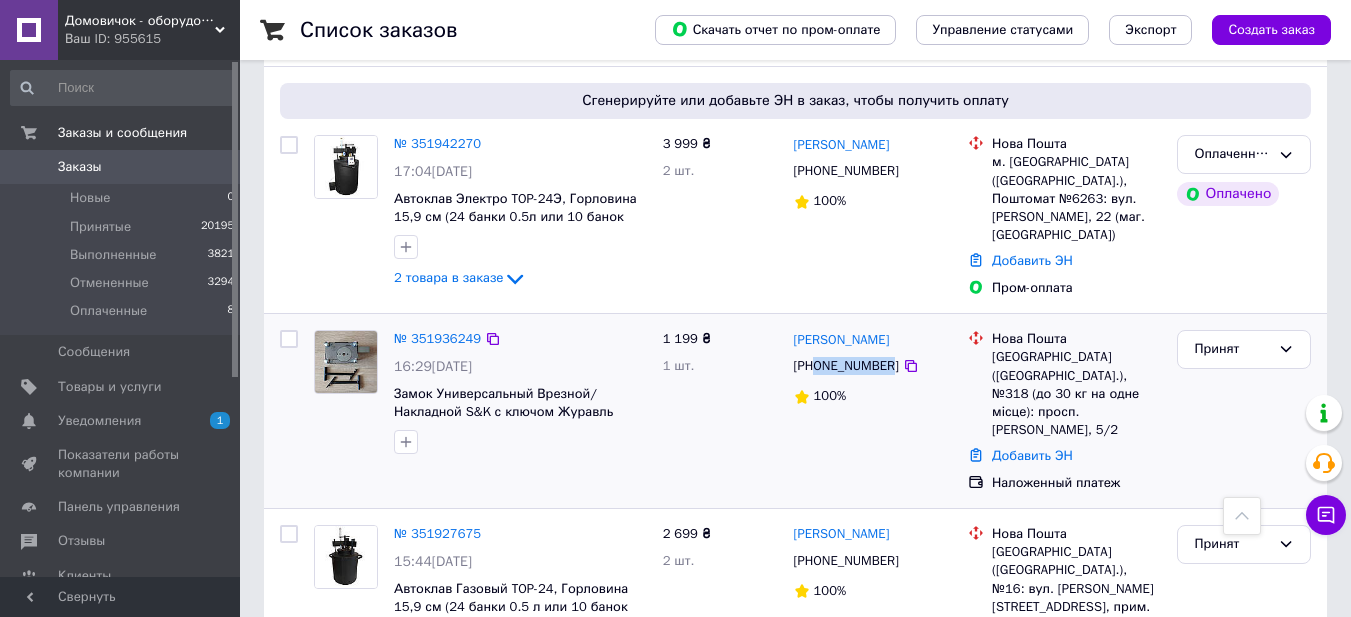 click on "№ 351936249 16:29, 09.07.2025 Замок Универсальный Врезной/Накладной S&K с ключом Журавль невскрываемый (3 ключа в комплекте)" at bounding box center [480, 411] 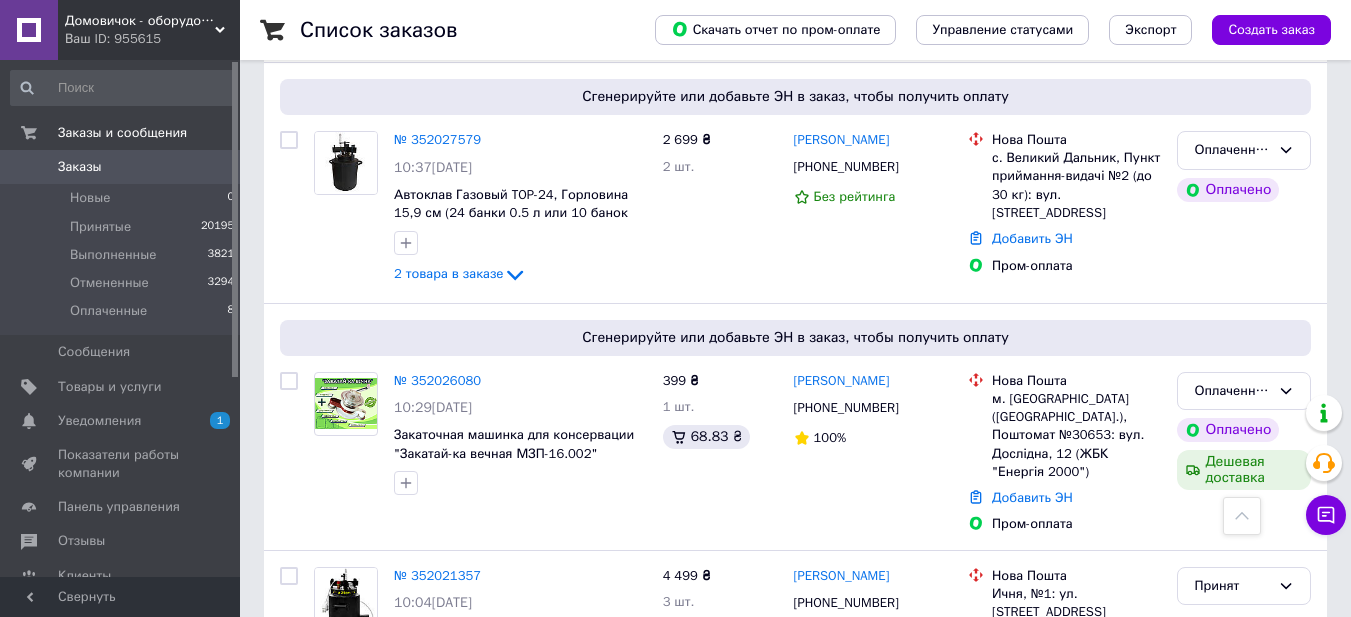 scroll, scrollTop: 466, scrollLeft: 0, axis: vertical 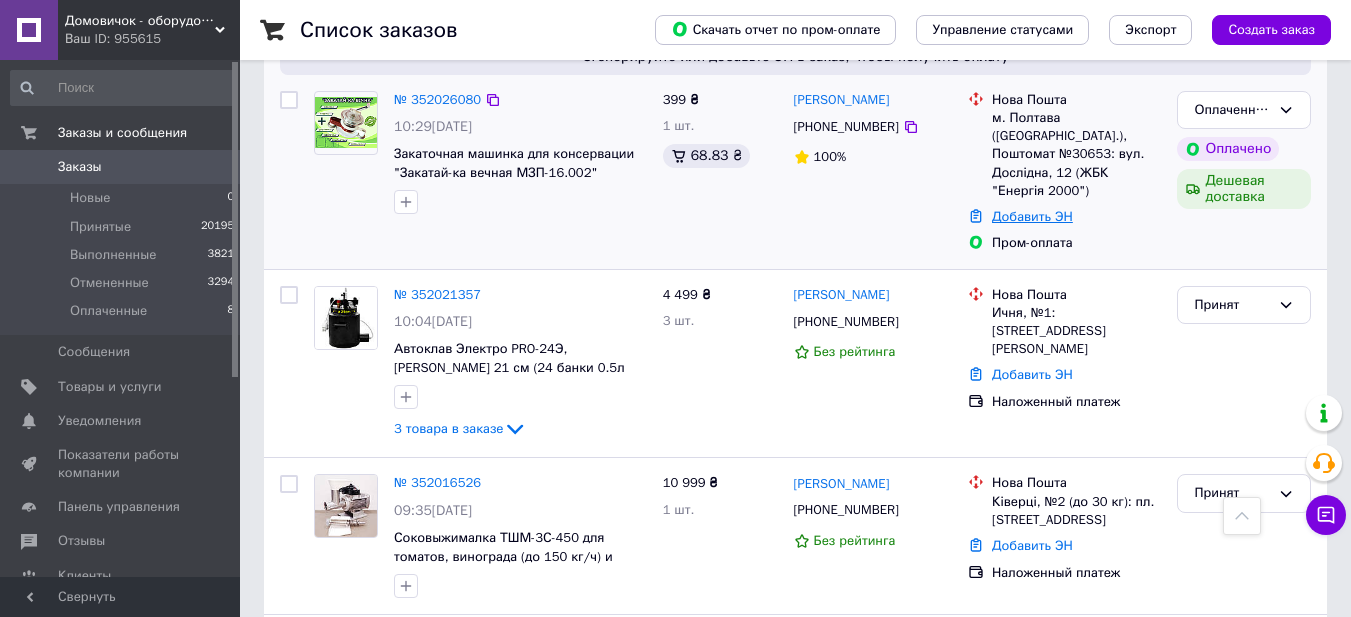 click on "Добавить ЭН" at bounding box center (1032, 216) 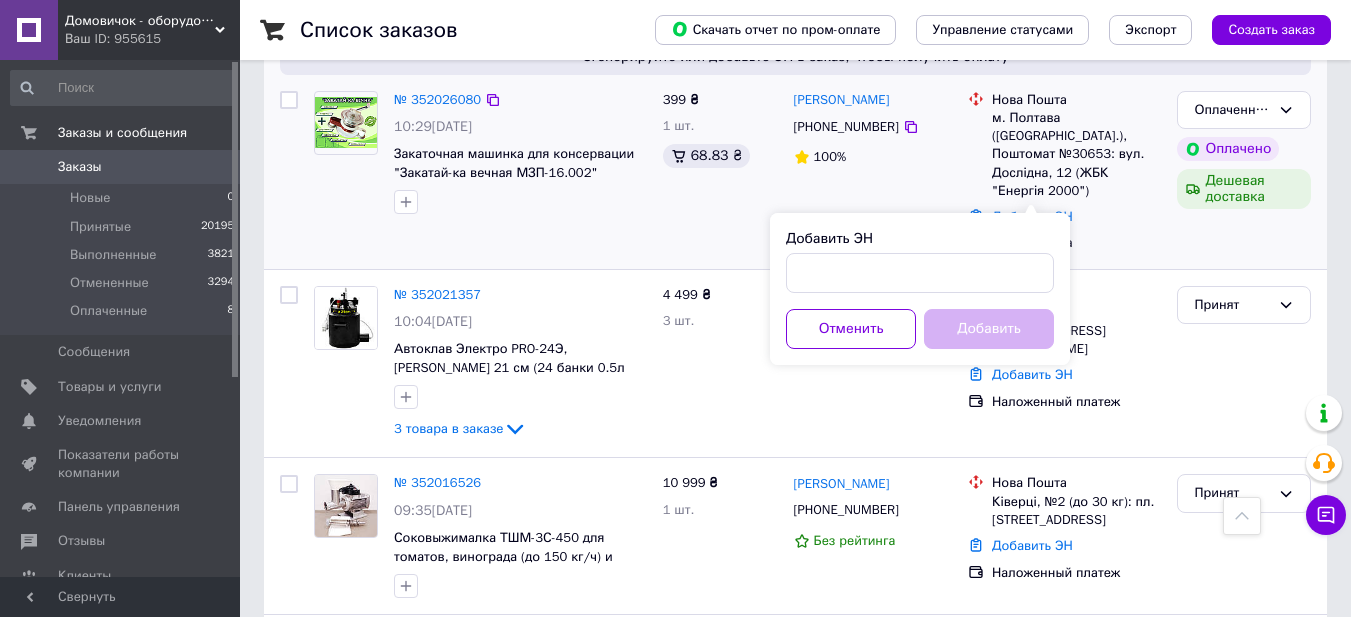 click on "[PERSON_NAME] [PHONE_NUMBER] 100%" at bounding box center [873, 172] 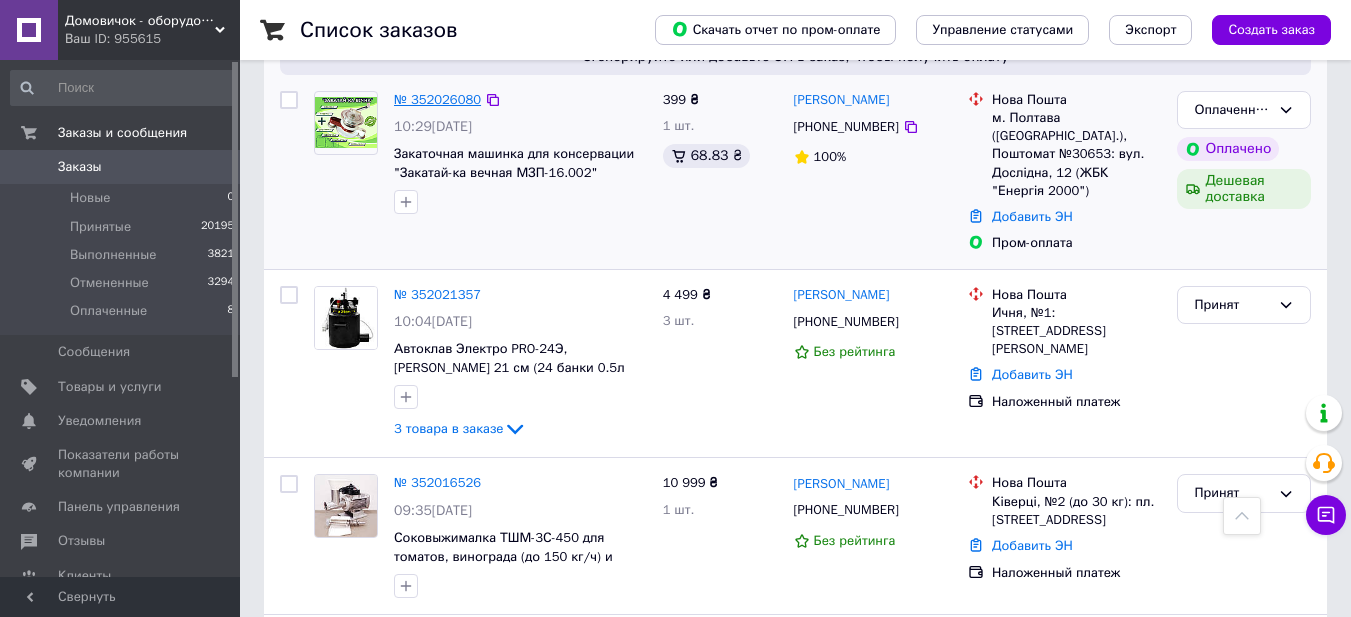 click on "№ 352026080" at bounding box center (437, 99) 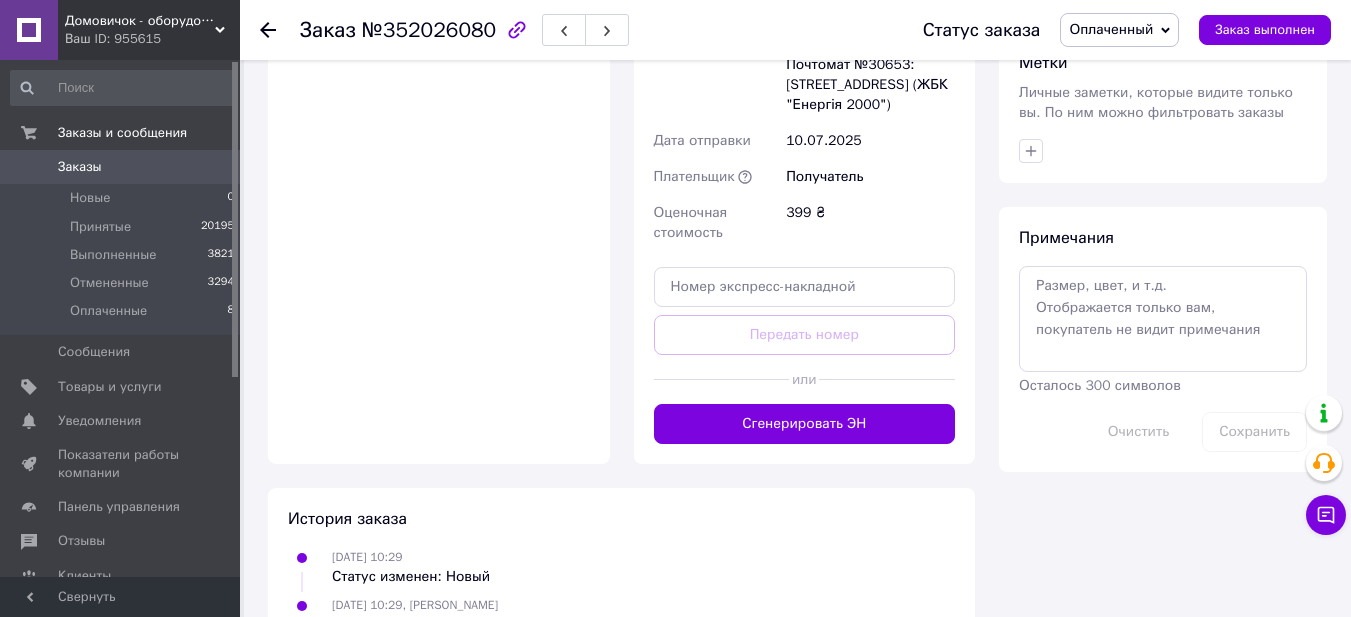 scroll, scrollTop: 1500, scrollLeft: 0, axis: vertical 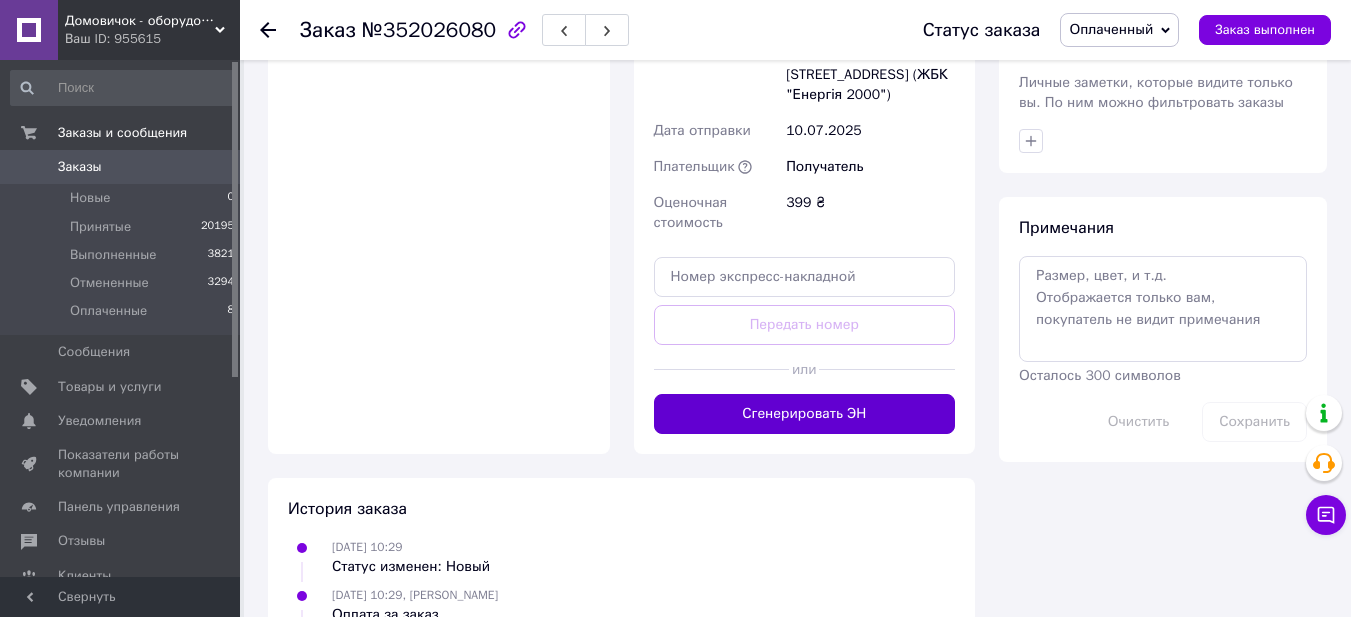 click on "Сгенерировать ЭН" at bounding box center [805, 414] 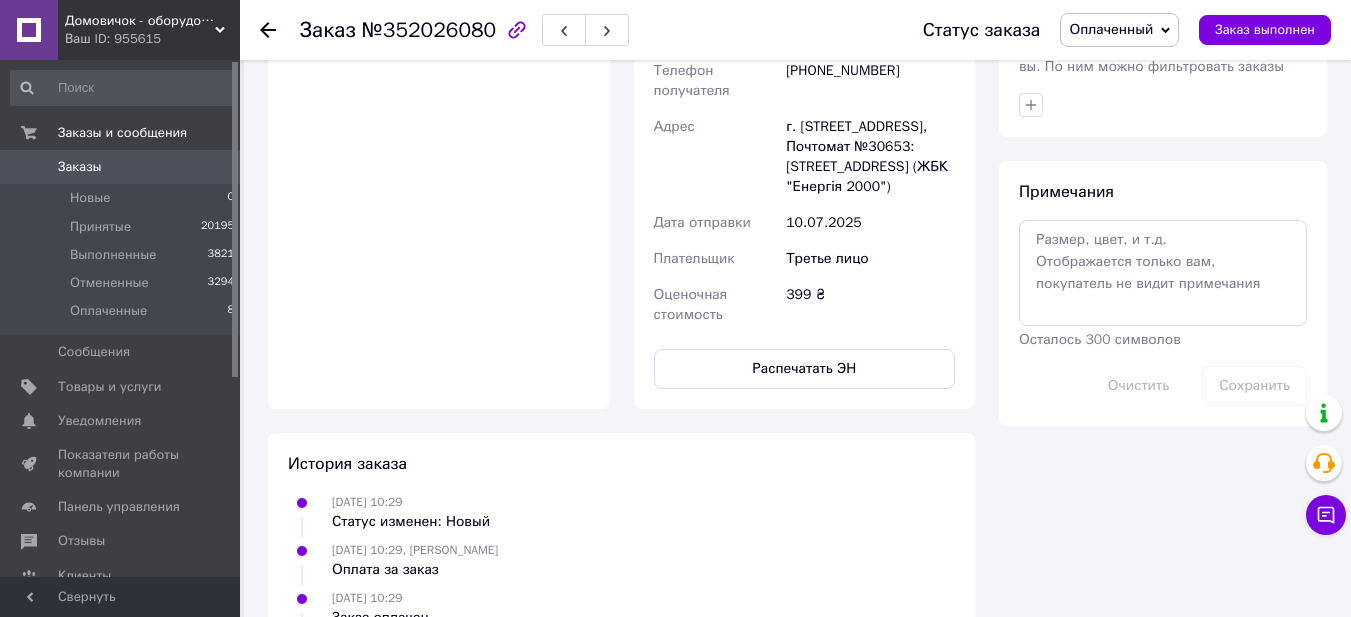 click 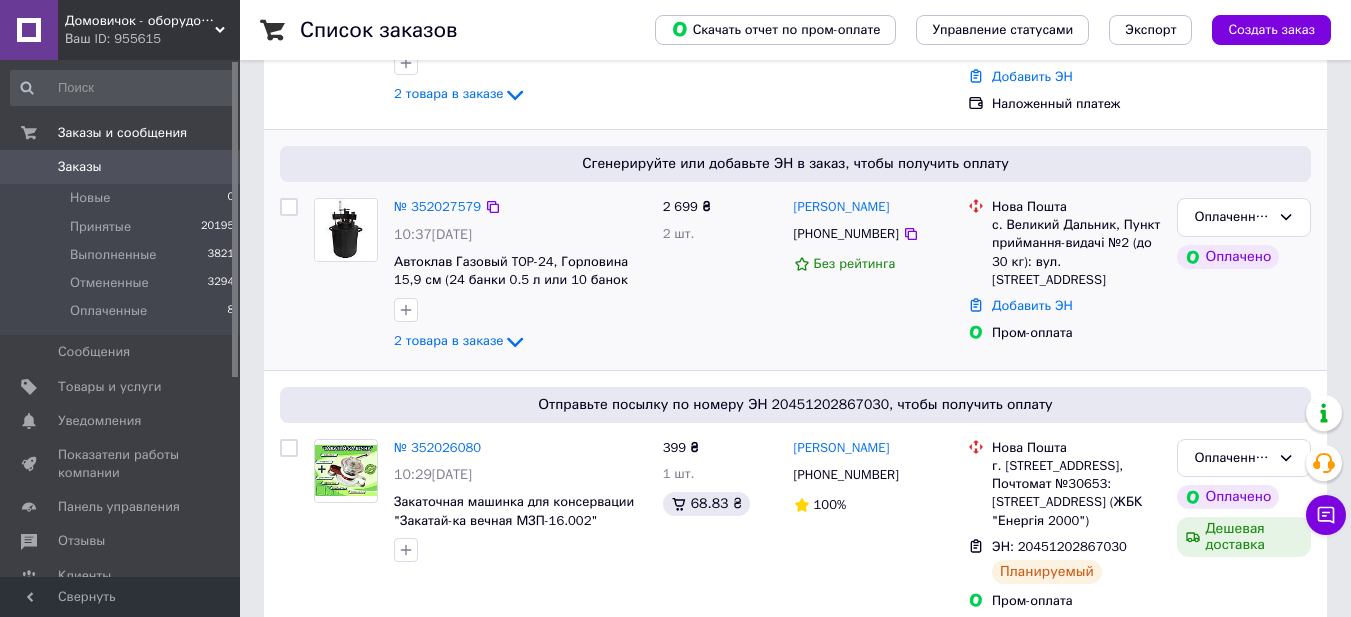 scroll, scrollTop: 400, scrollLeft: 0, axis: vertical 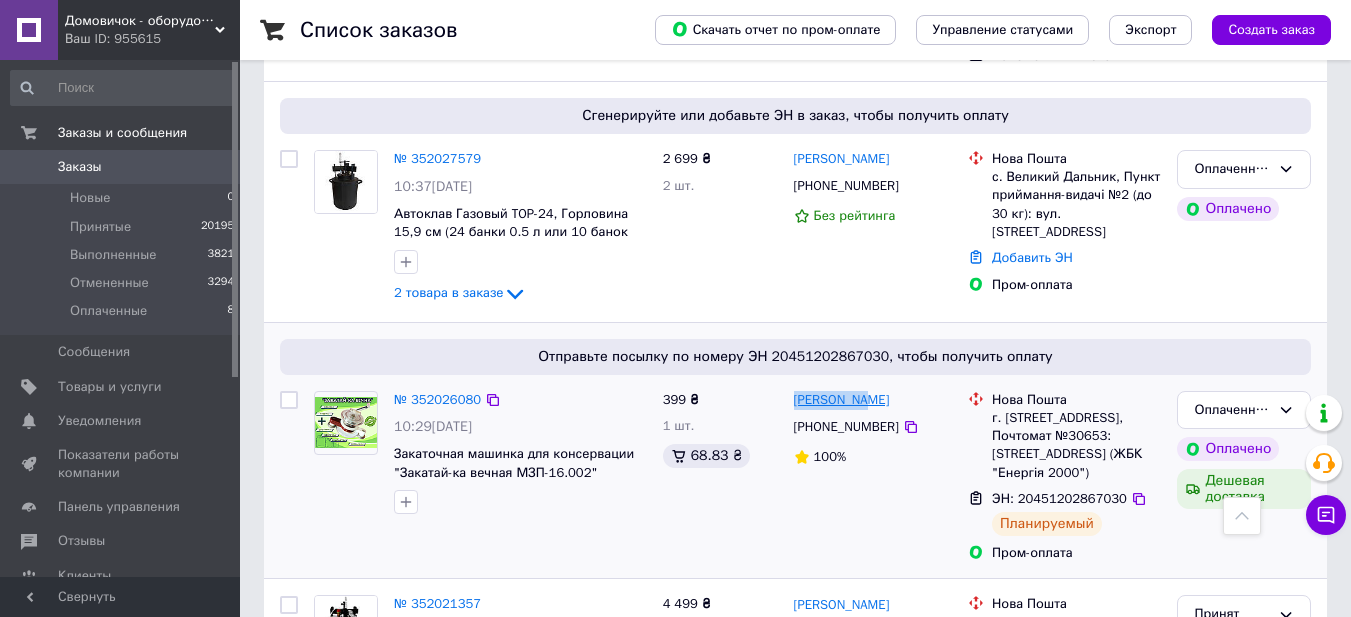 drag, startPoint x: 867, startPoint y: 400, endPoint x: 794, endPoint y: 396, distance: 73.109505 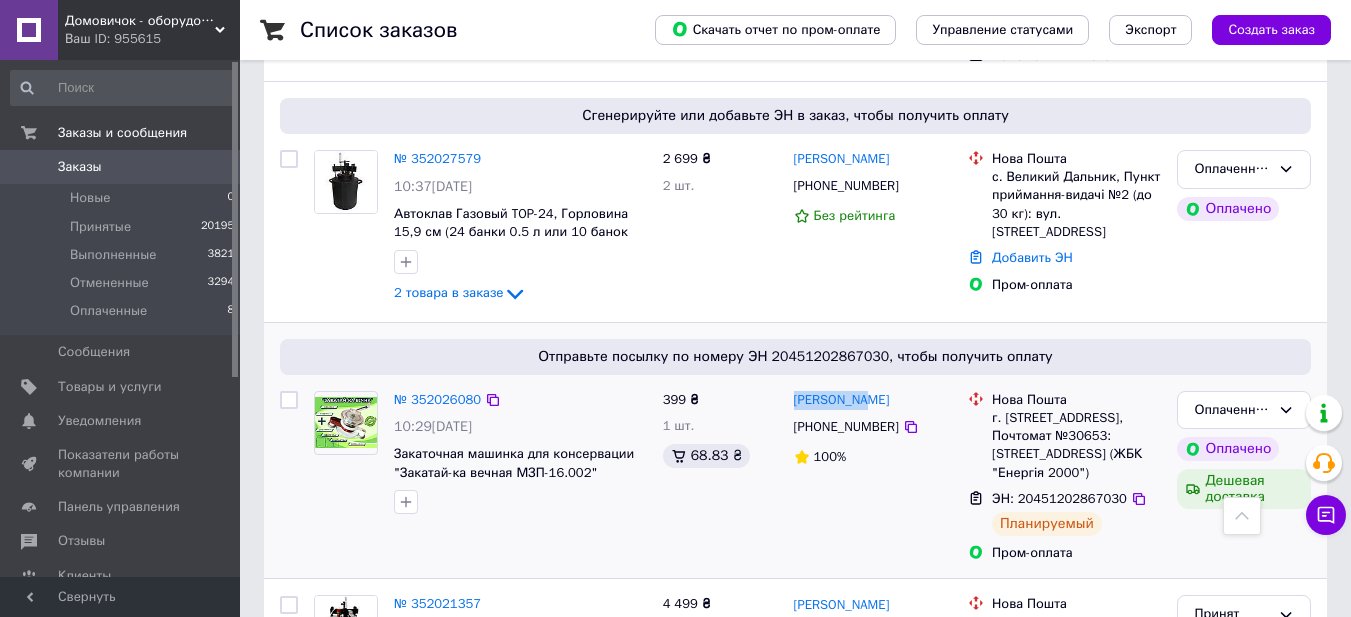 copy on "[PERSON_NAME]" 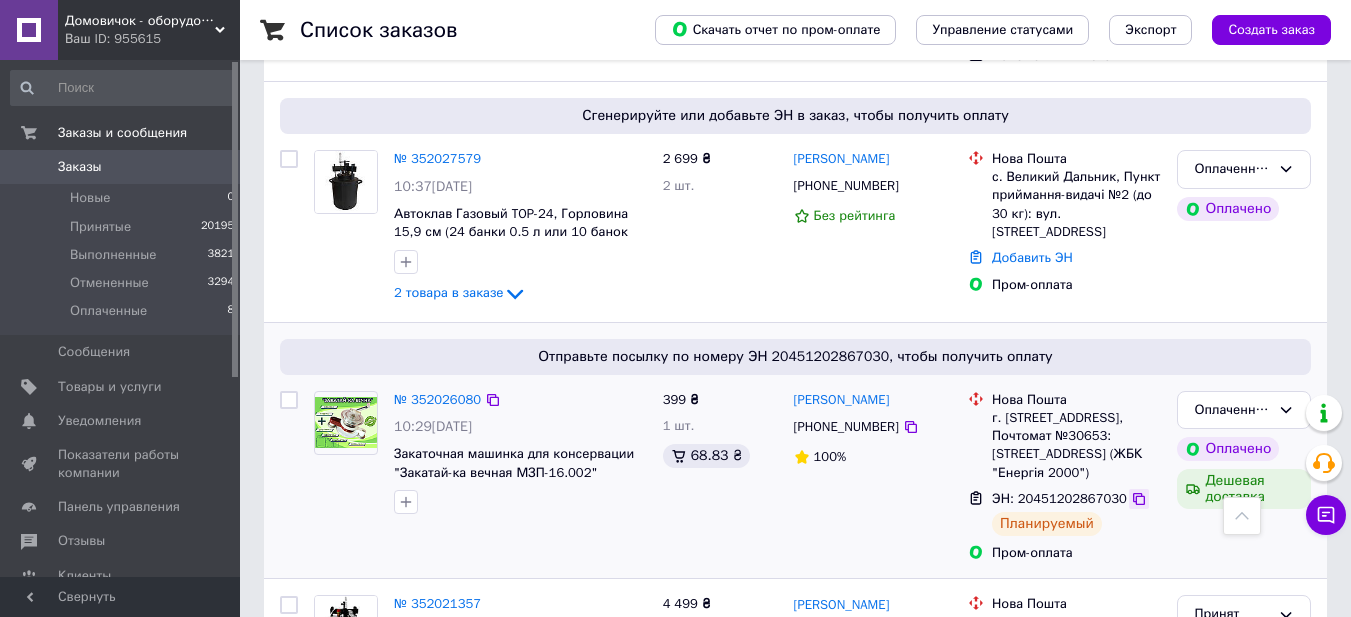 click 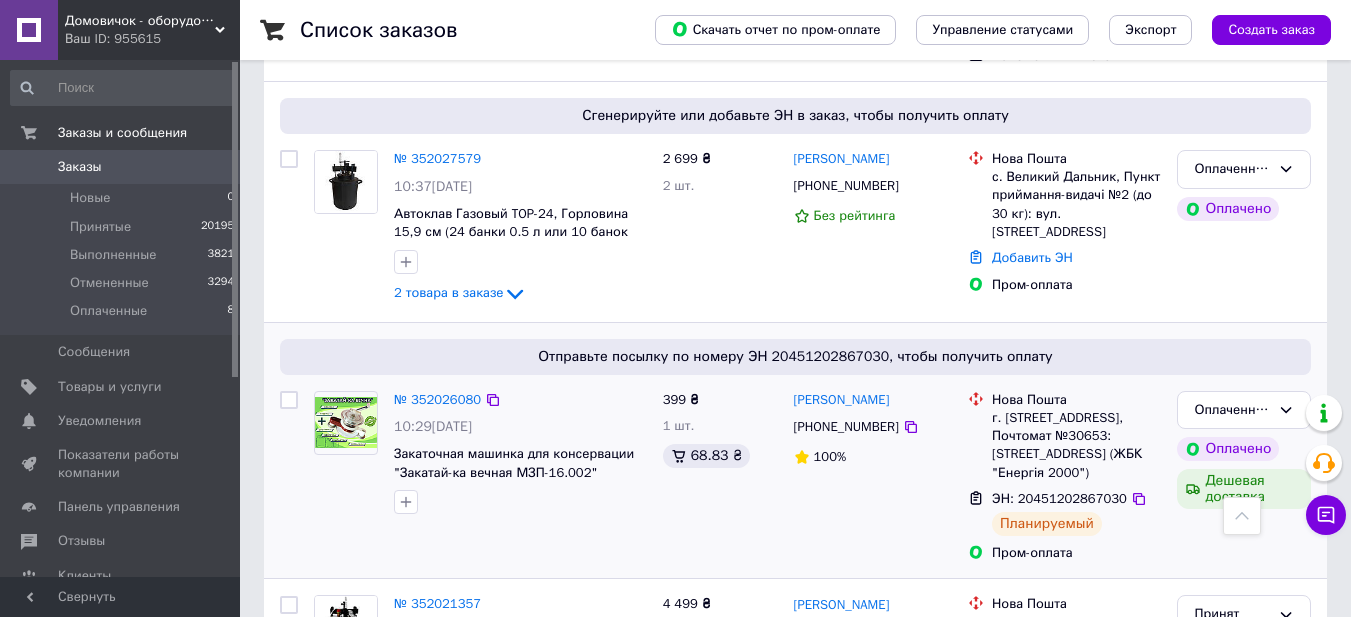 drag, startPoint x: 1059, startPoint y: 457, endPoint x: 993, endPoint y: 416, distance: 77.698135 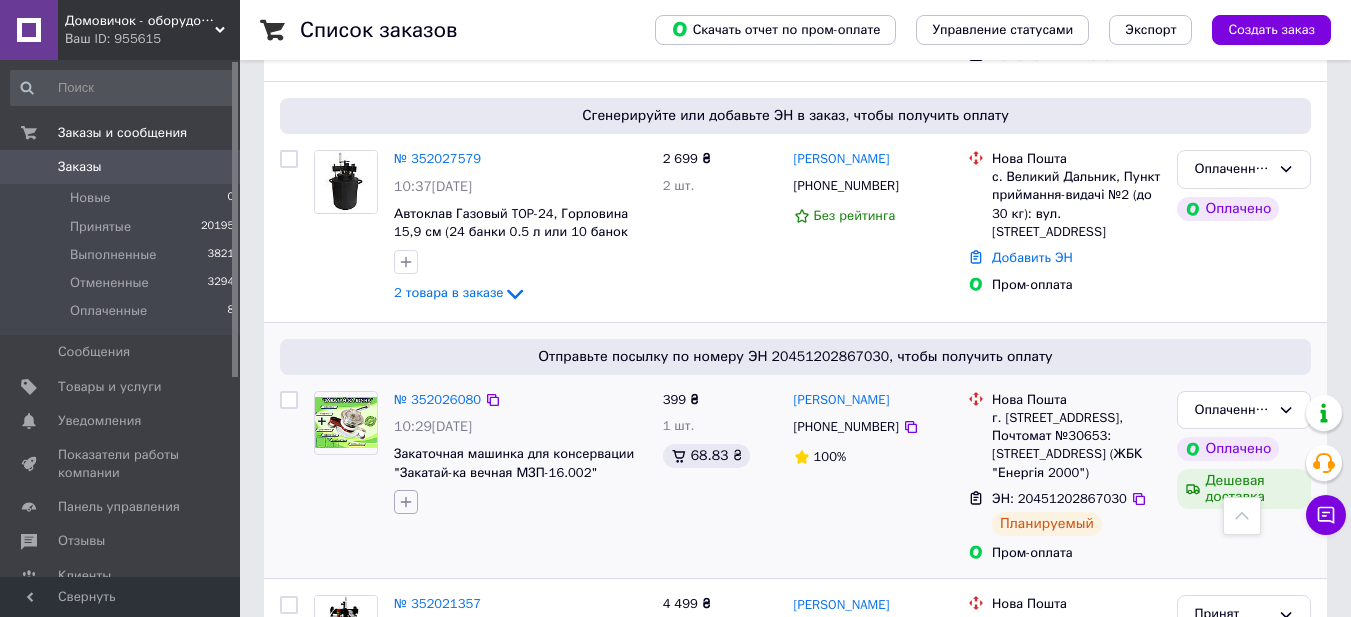 click 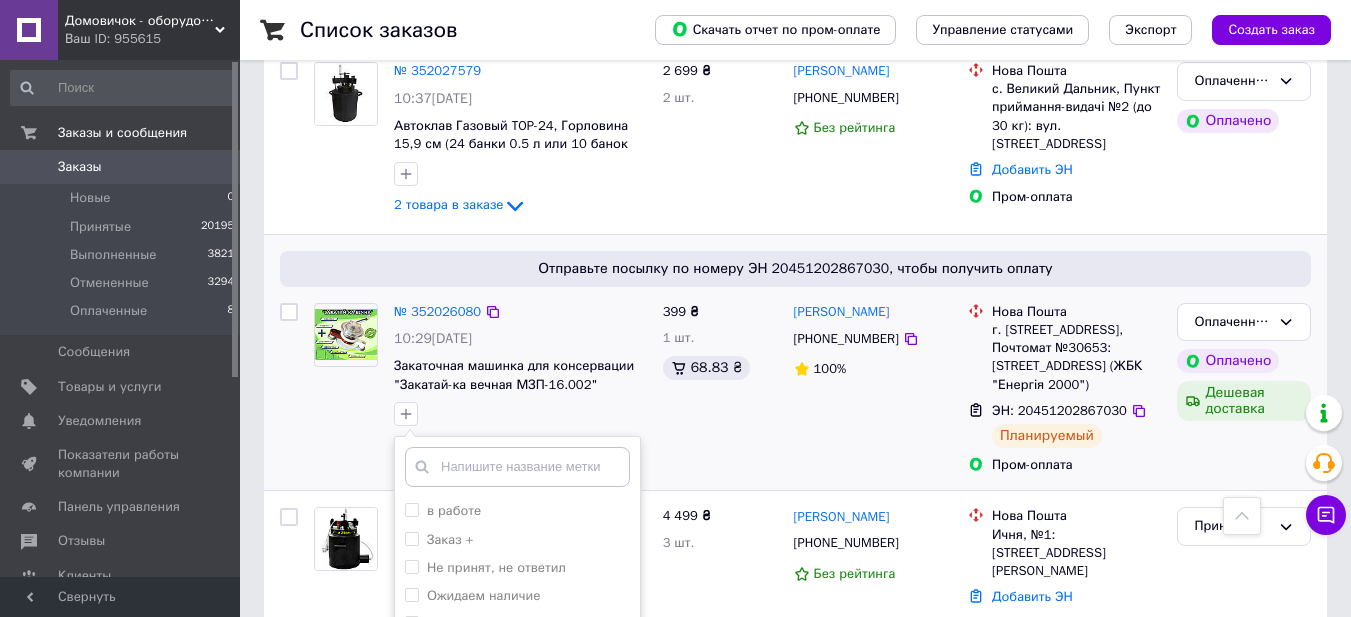 scroll, scrollTop: 500, scrollLeft: 0, axis: vertical 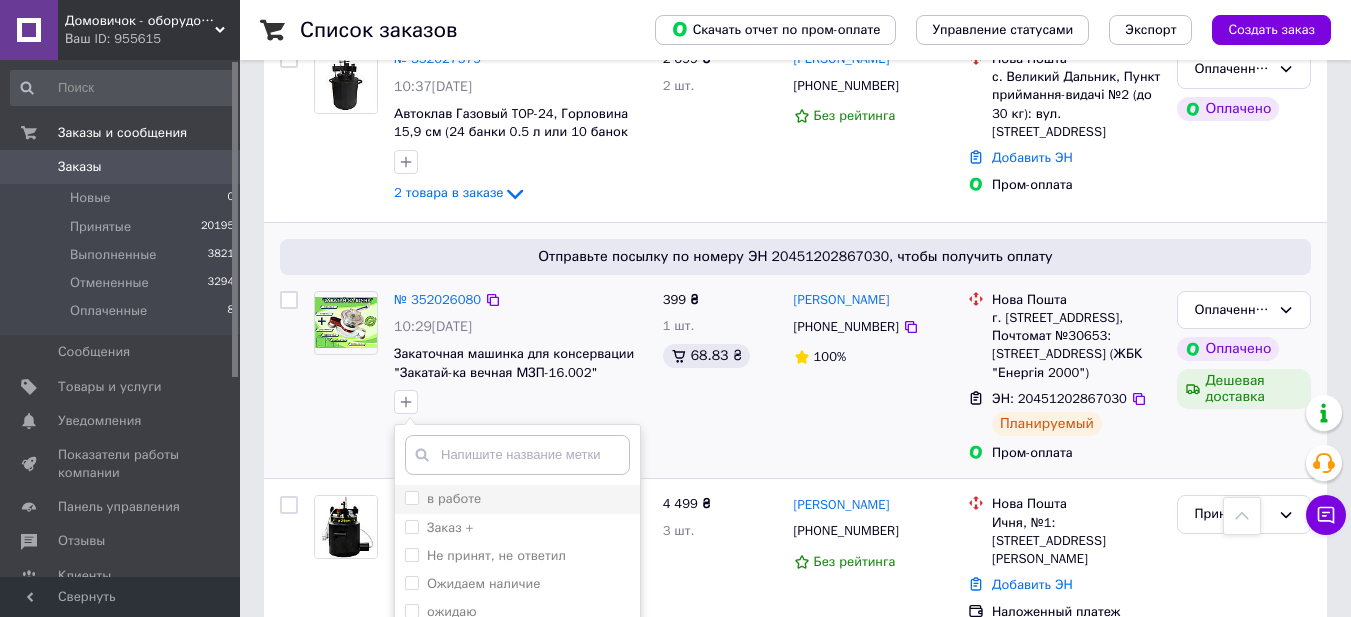 click on "в работе" at bounding box center (411, 497) 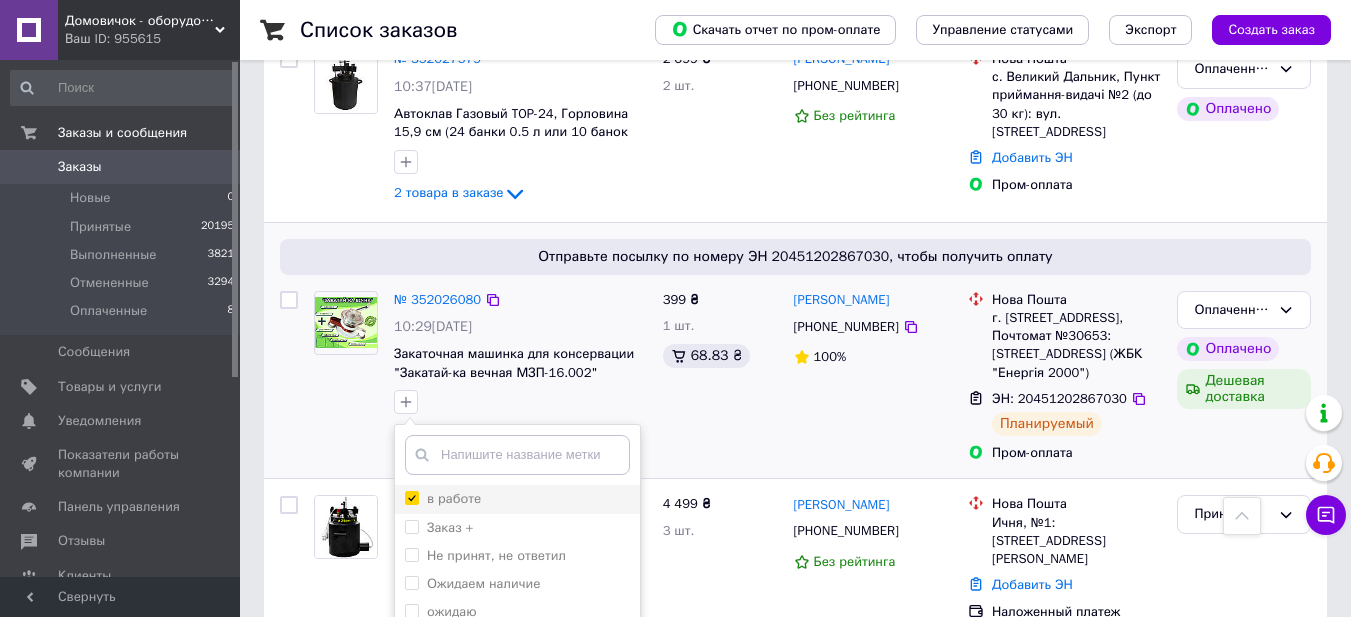 checkbox on "true" 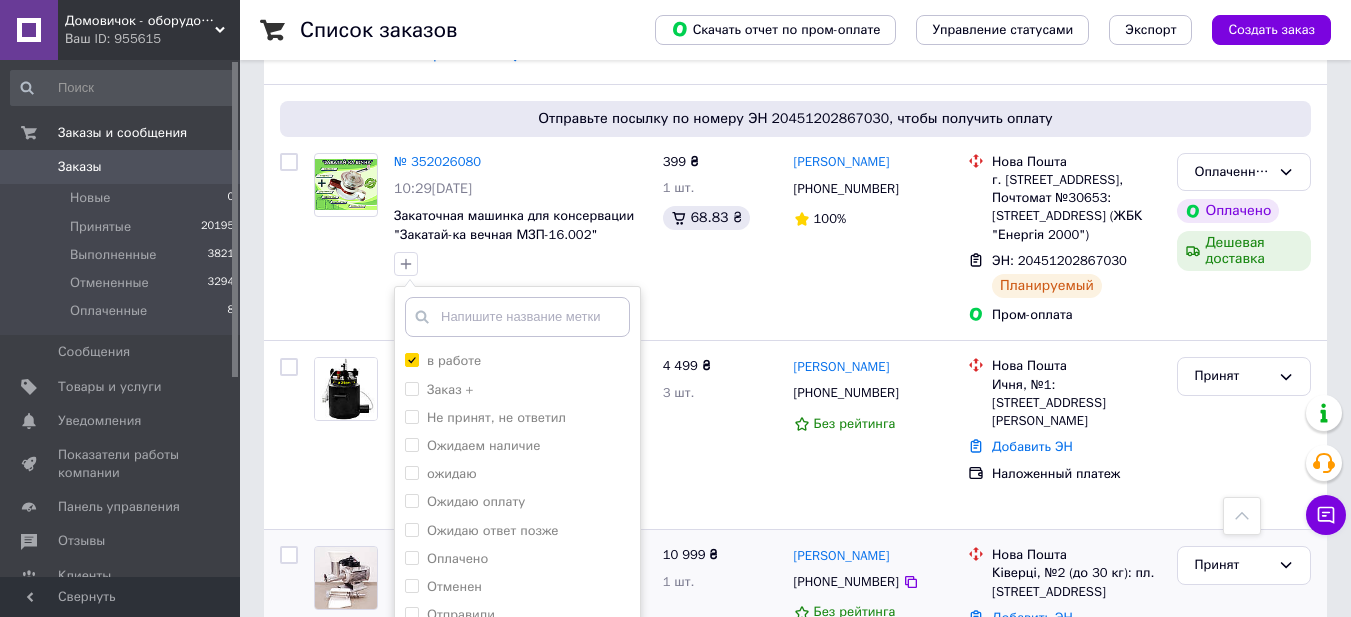 scroll, scrollTop: 700, scrollLeft: 0, axis: vertical 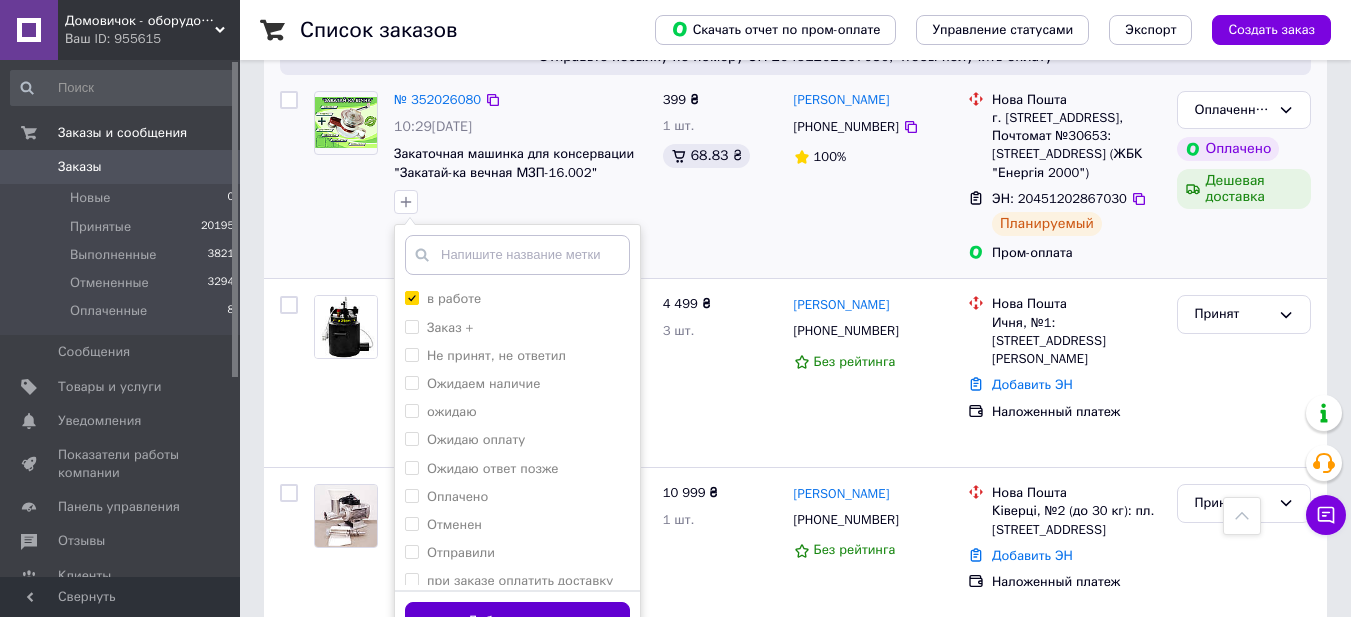 click on "Добавить метку" at bounding box center [517, 621] 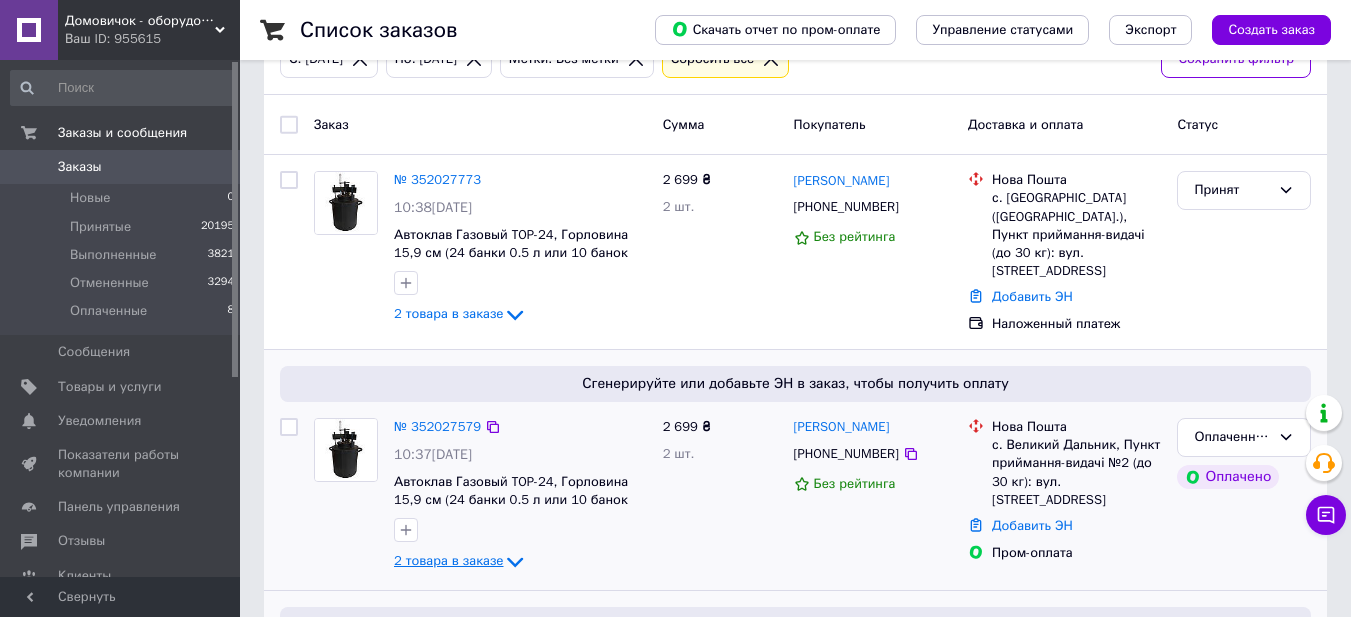 scroll, scrollTop: 0, scrollLeft: 0, axis: both 